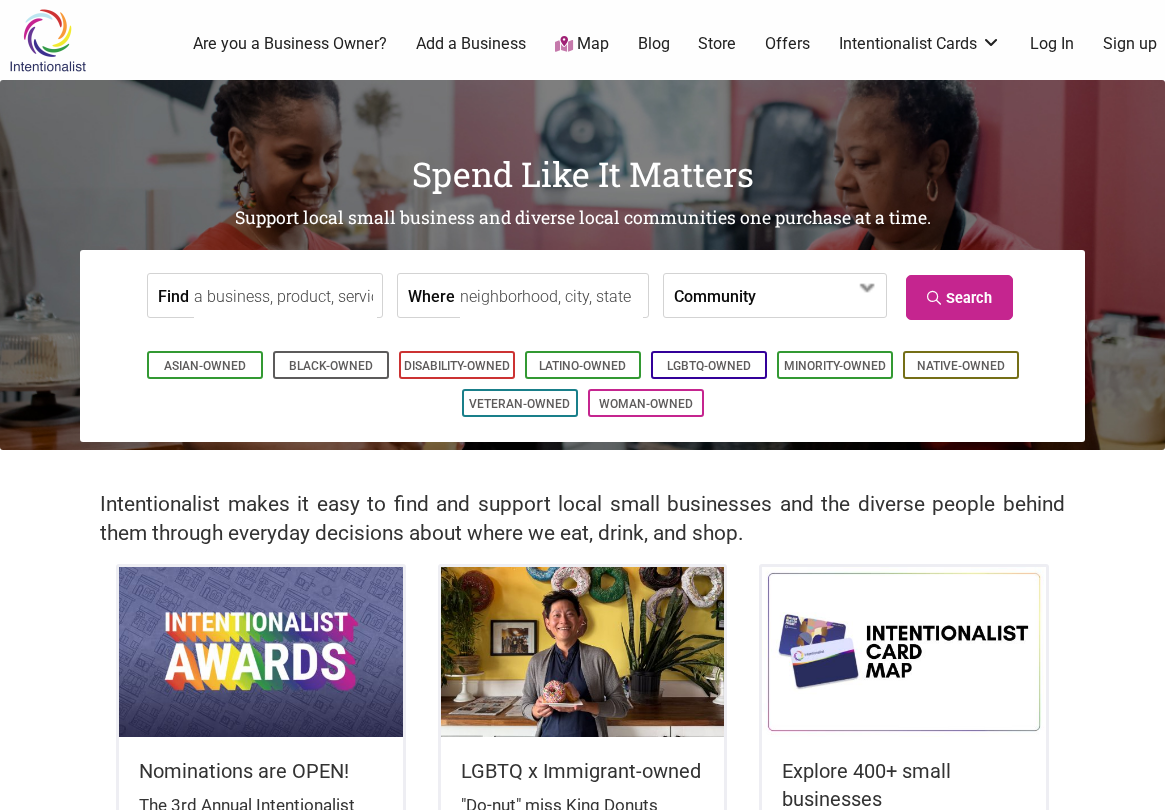 scroll, scrollTop: 0, scrollLeft: 0, axis: both 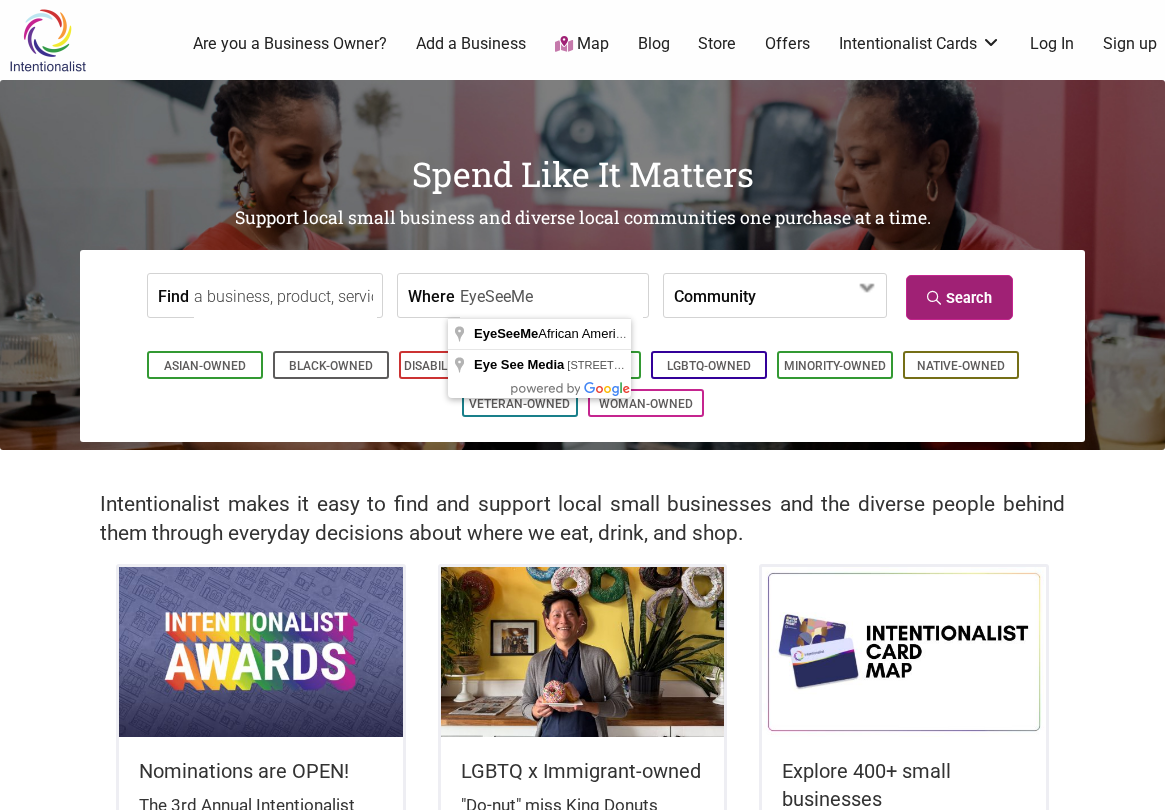 type on "EyeSeeMe" 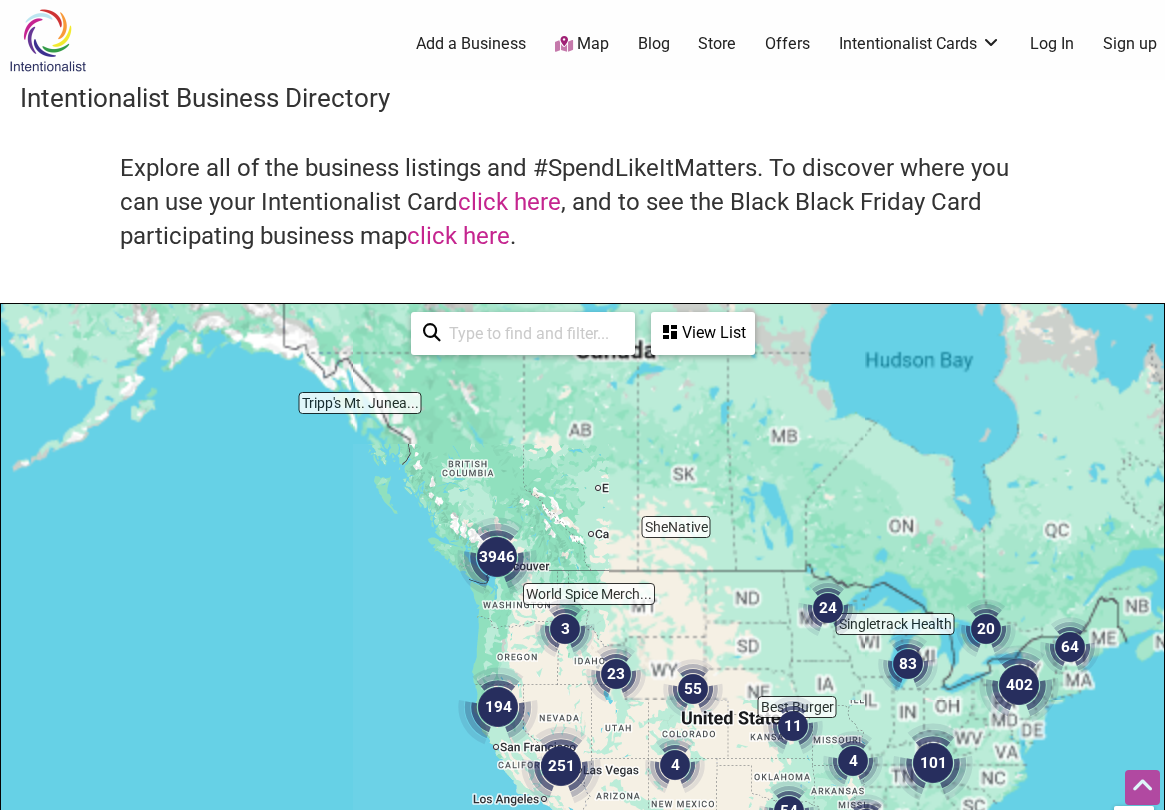 scroll, scrollTop: 500, scrollLeft: 0, axis: vertical 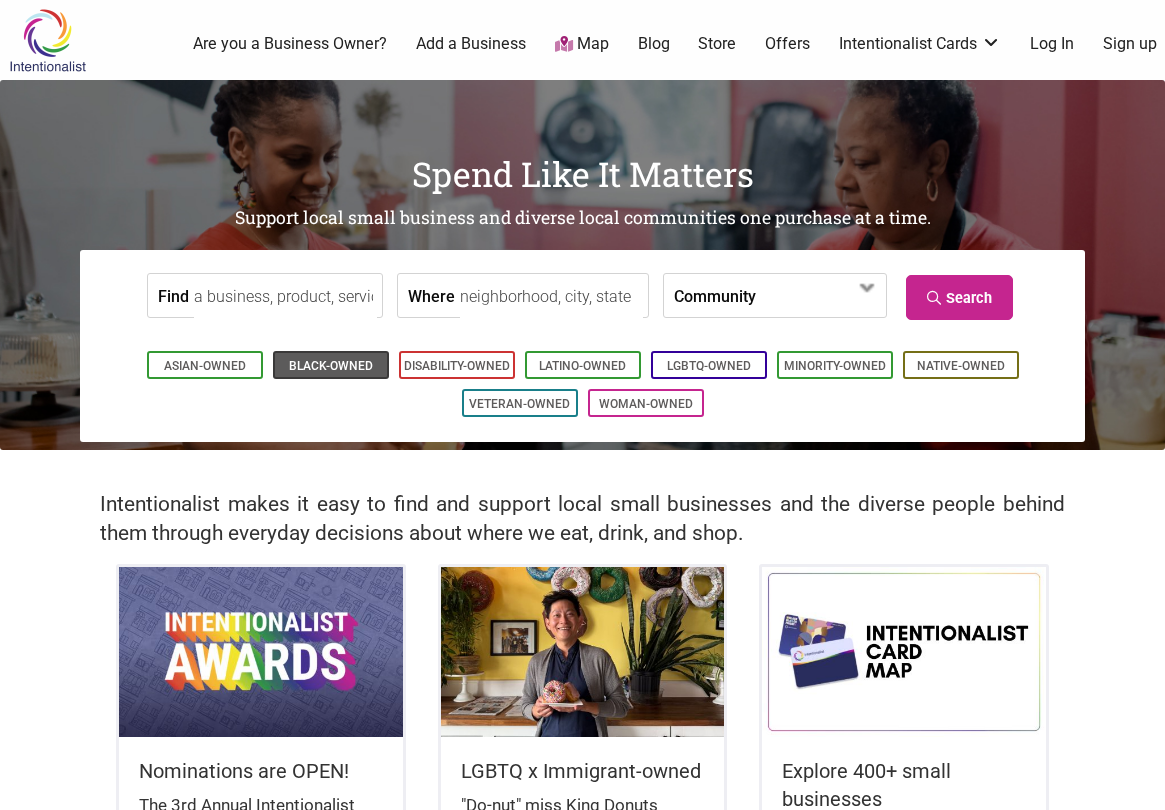 click on "Black-Owned" at bounding box center [331, 366] 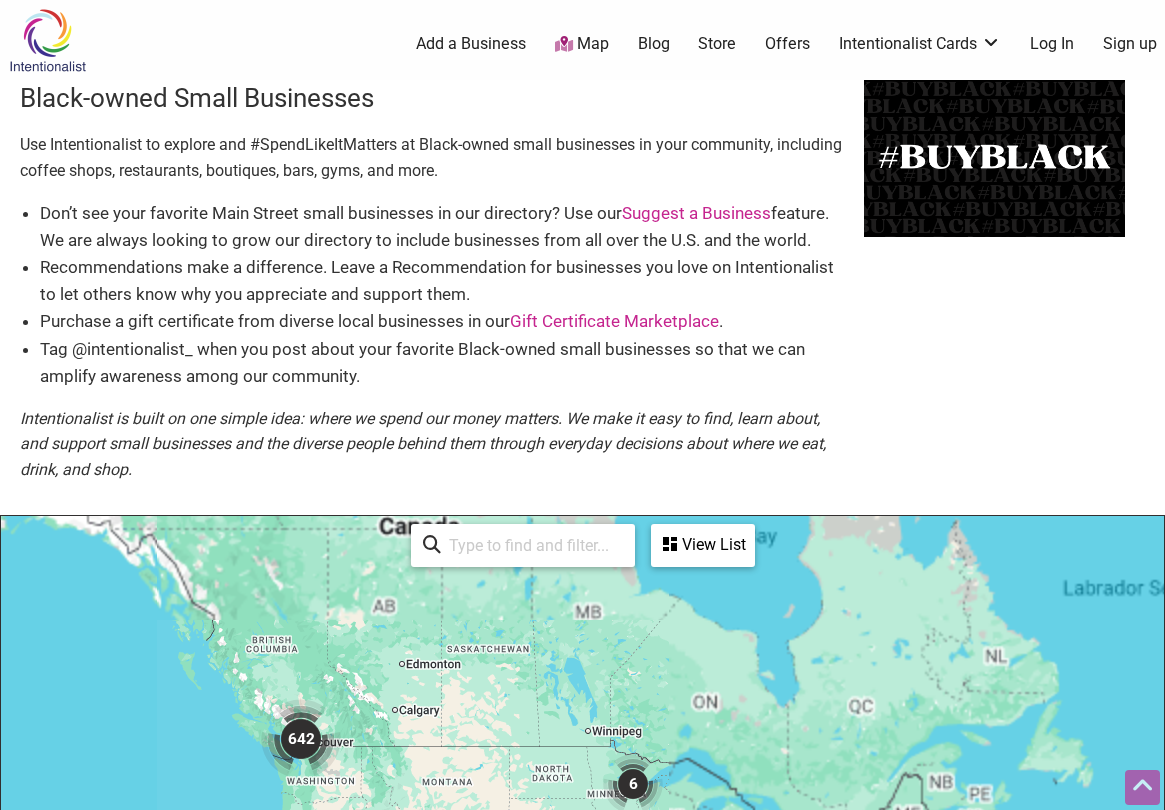 scroll, scrollTop: 500, scrollLeft: 0, axis: vertical 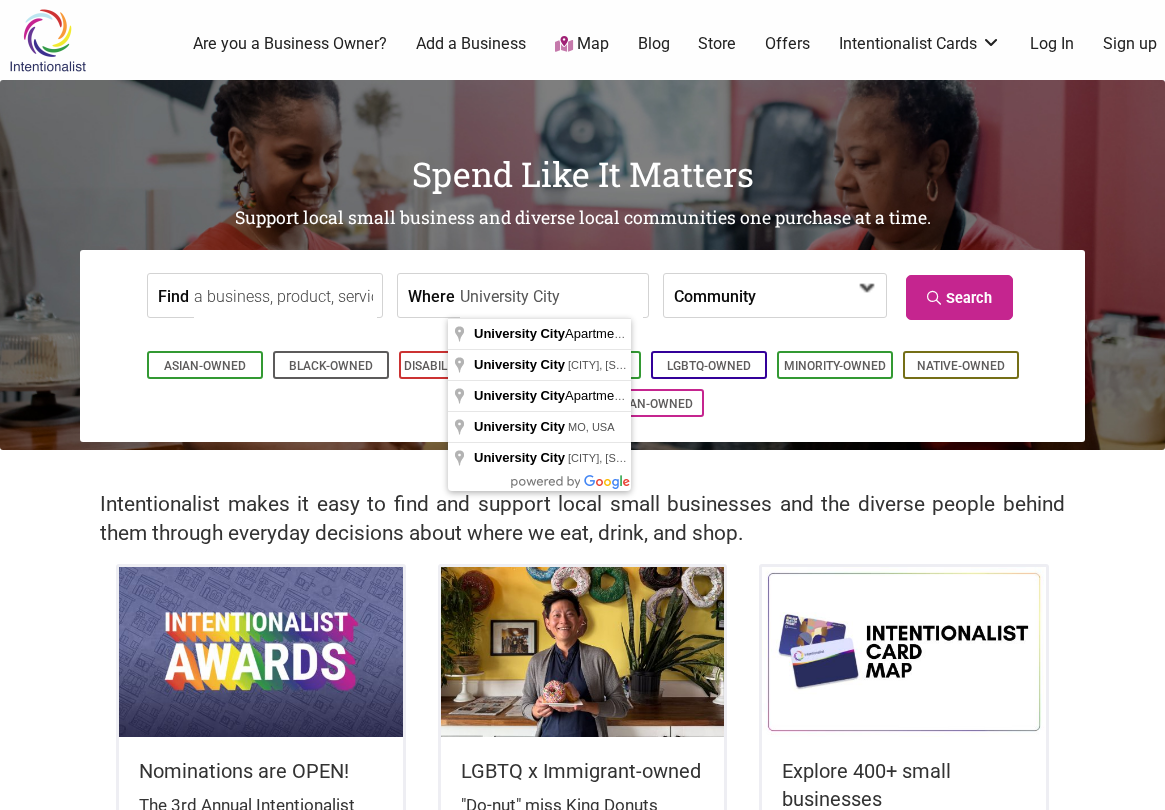 type on "University City" 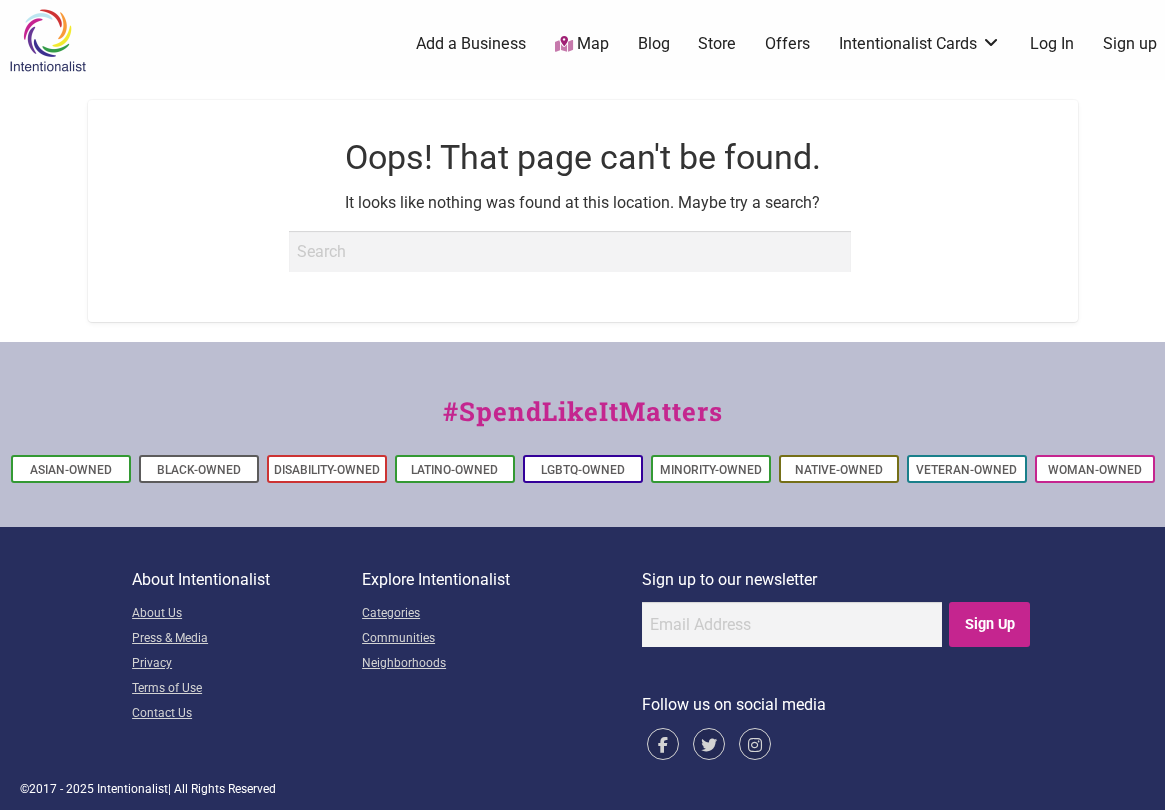 scroll, scrollTop: 0, scrollLeft: 0, axis: both 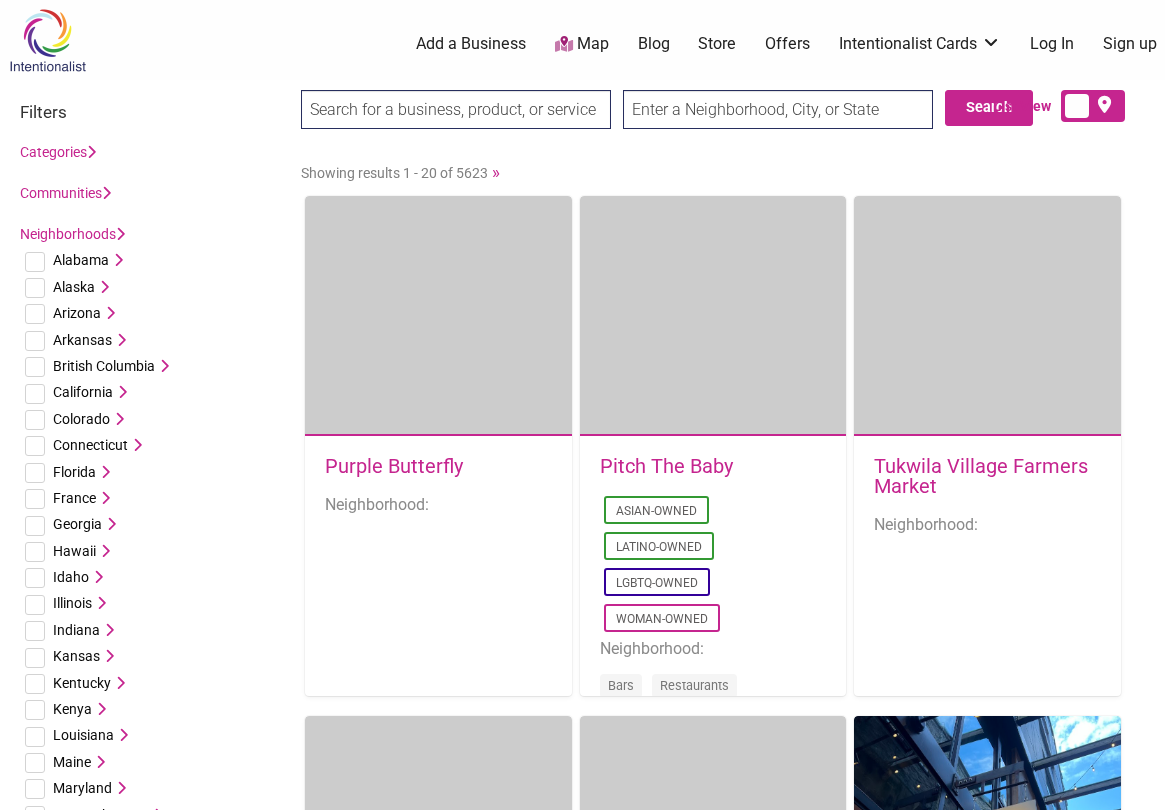 type on "EyeSeeMe African American Children's Bookstore" 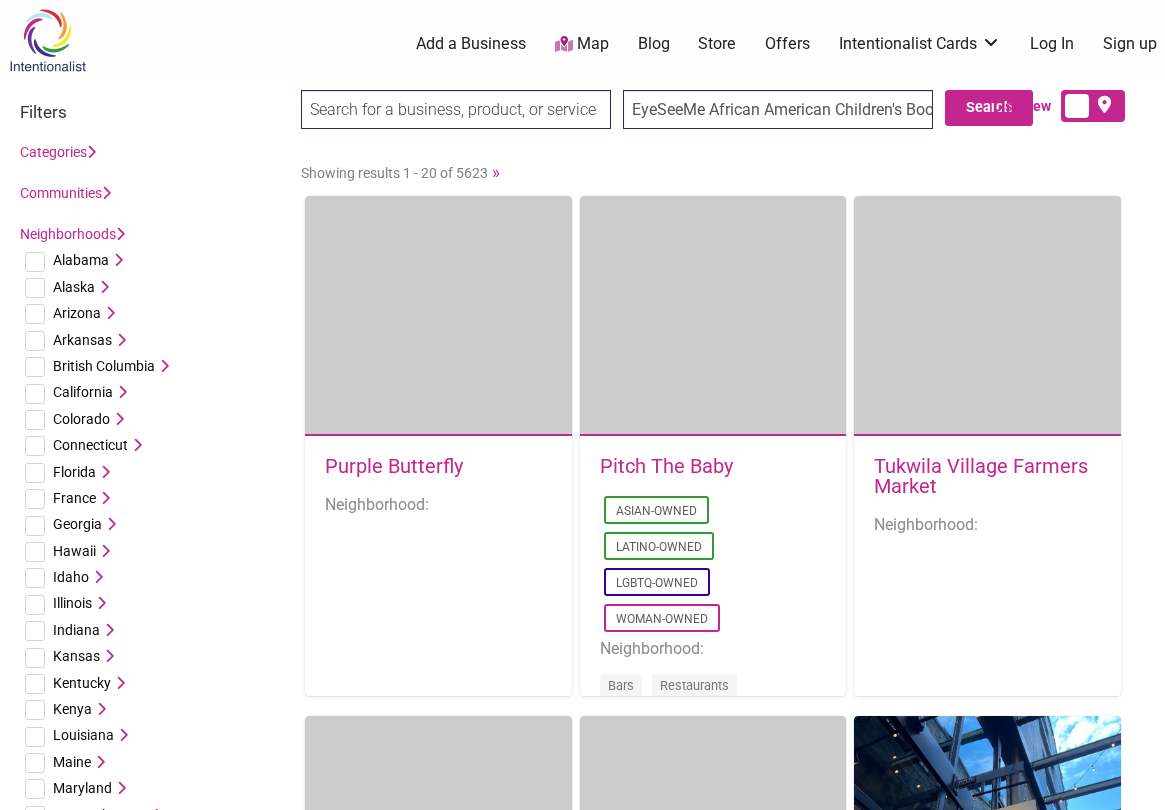 scroll, scrollTop: 0, scrollLeft: 50, axis: horizontal 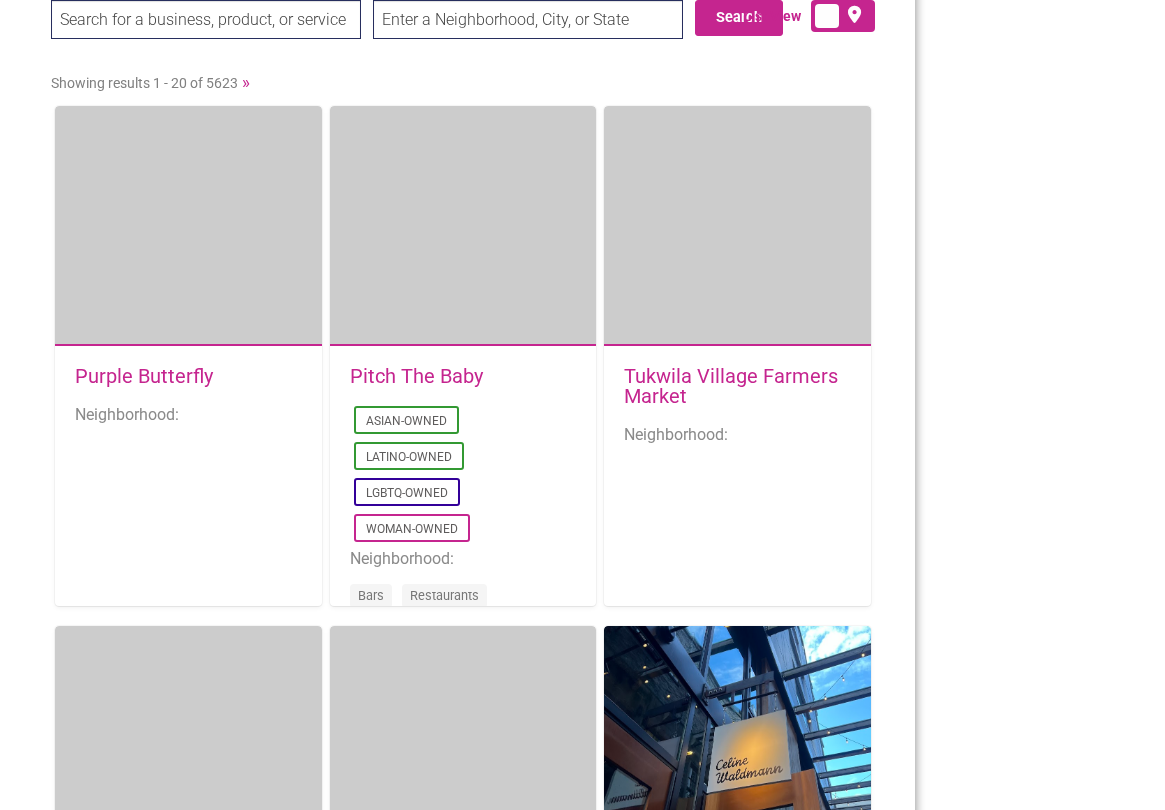 type on "University City MO" 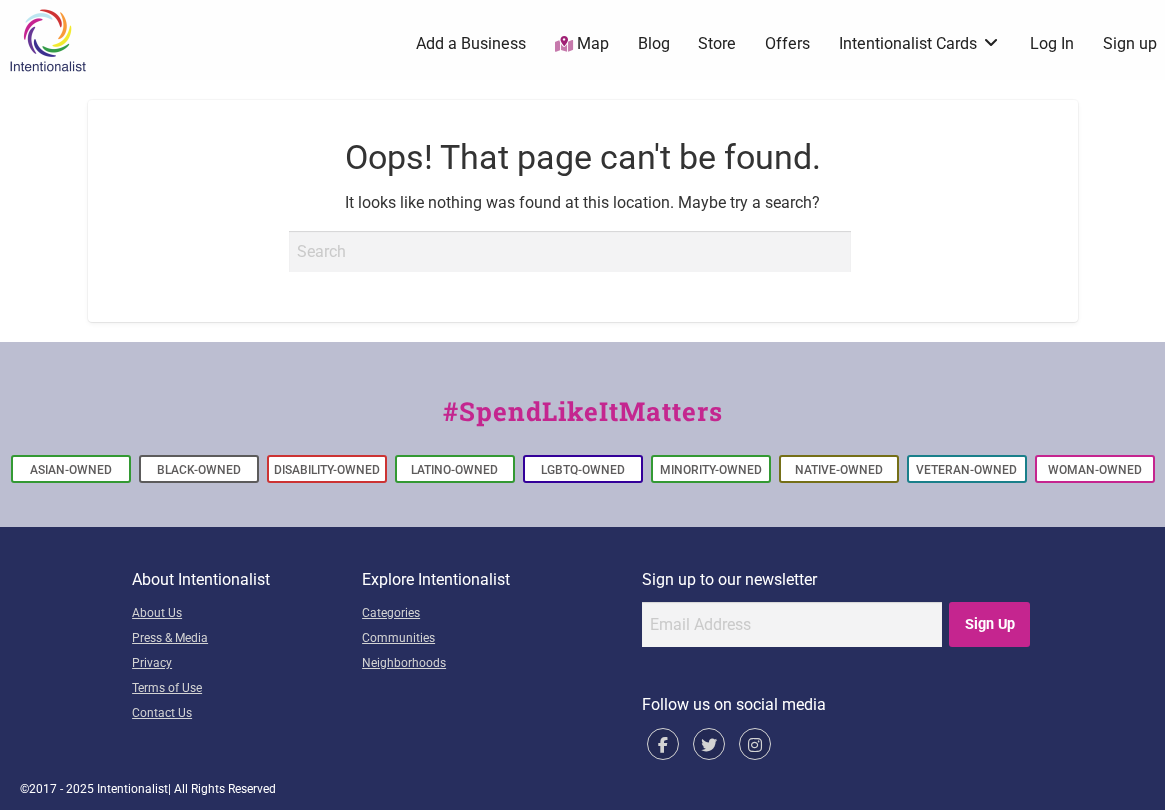 scroll, scrollTop: 0, scrollLeft: 0, axis: both 